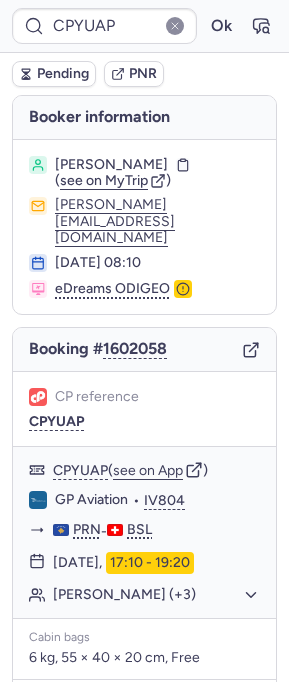 scroll, scrollTop: 0, scrollLeft: 0, axis: both 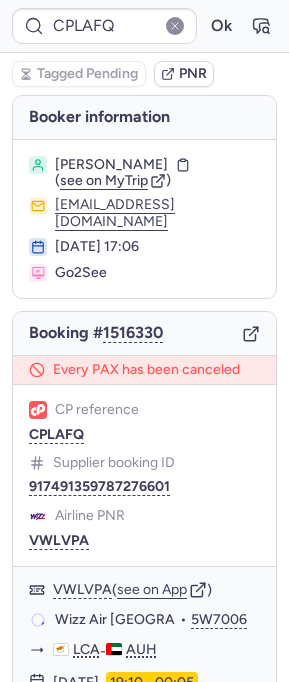 type on "CPONGF" 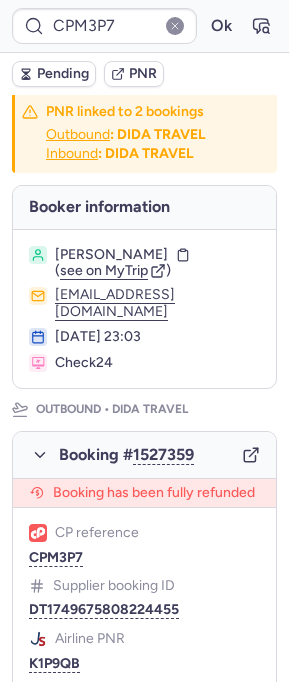 scroll, scrollTop: 4, scrollLeft: 0, axis: vertical 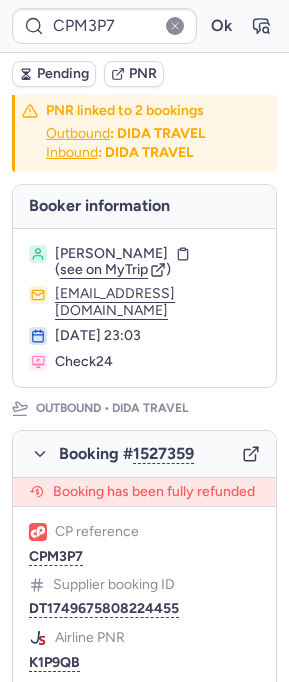 type on "CPHKWN" 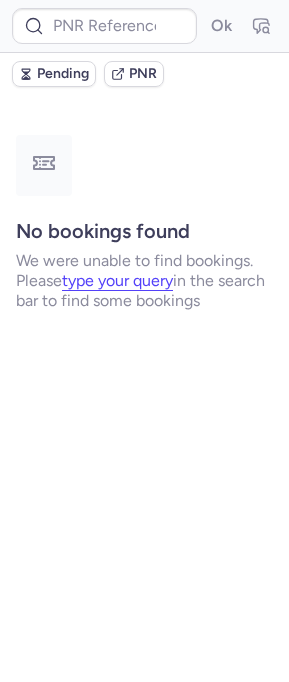 scroll, scrollTop: 0, scrollLeft: 0, axis: both 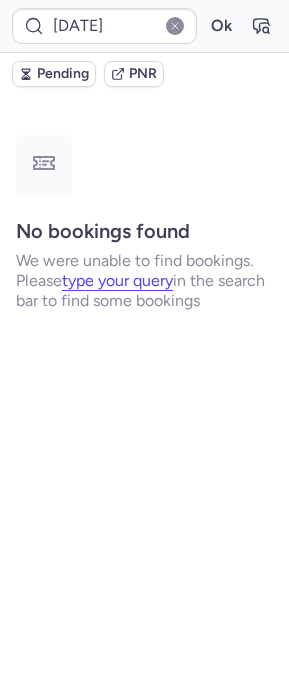 type on "CPM3P7" 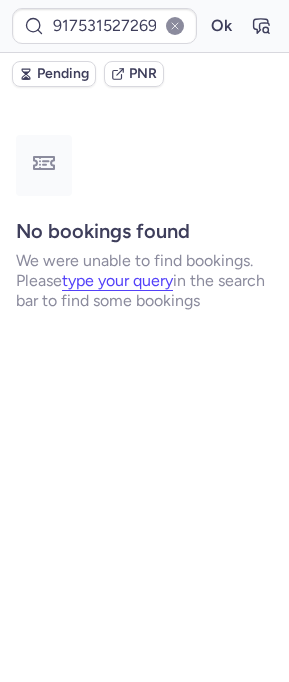 type on "CP3M7B" 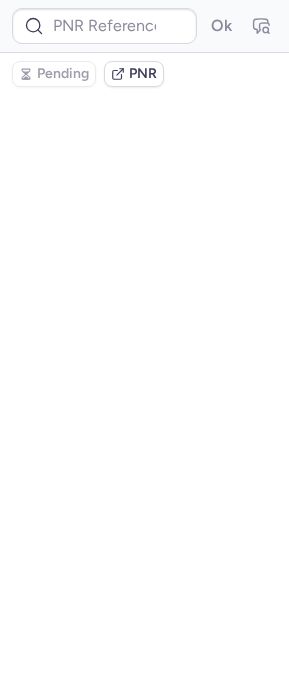 type on "CPBRXS" 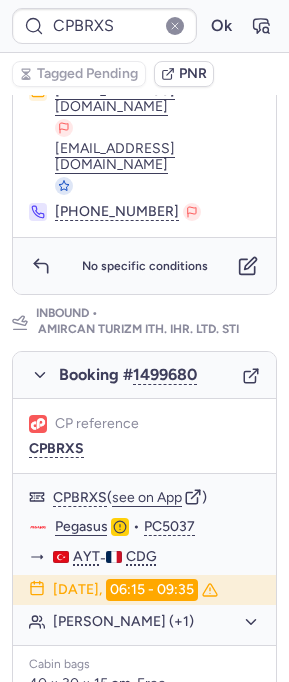 scroll, scrollTop: 995, scrollLeft: 0, axis: vertical 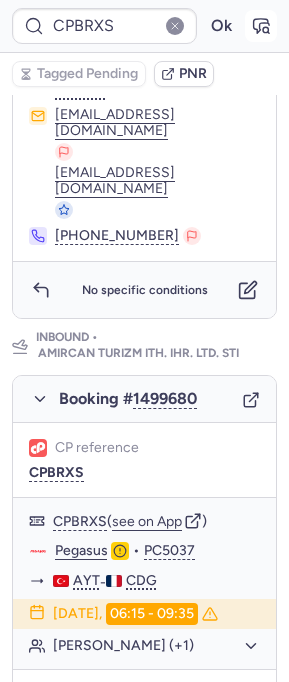 click 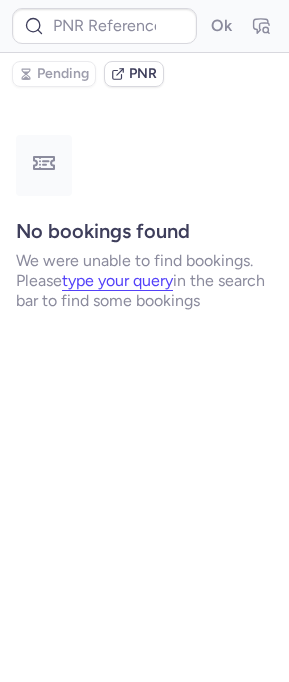 scroll, scrollTop: 0, scrollLeft: 0, axis: both 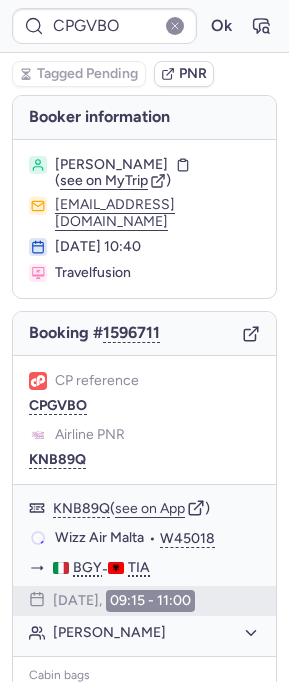 type on "29AUG25" 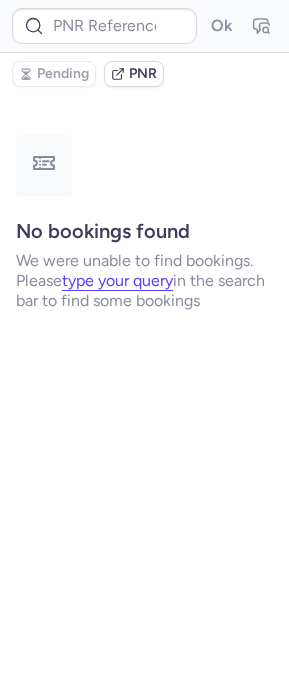 type on "CPEFJN" 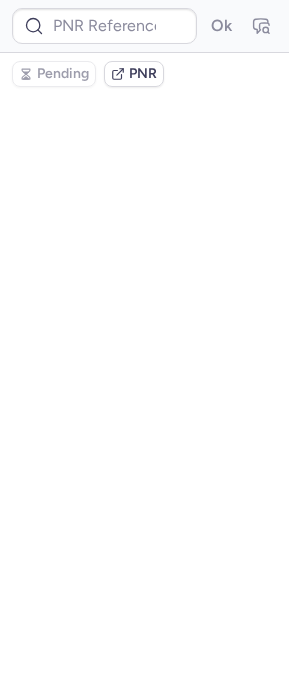 type on "CPLAFQ" 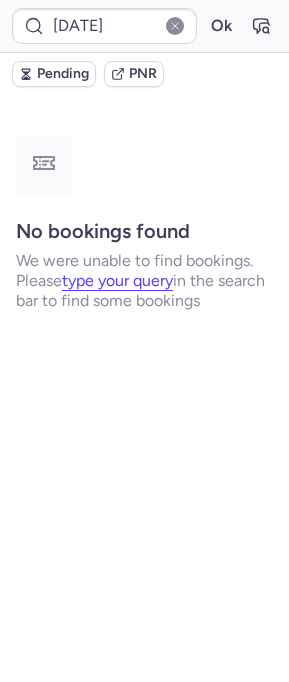 type on "CPLAFQ" 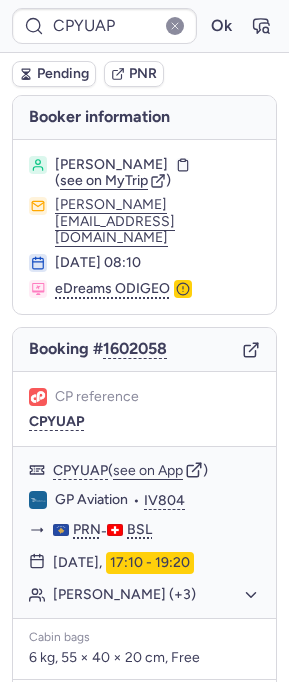 type on "CPLAFQ" 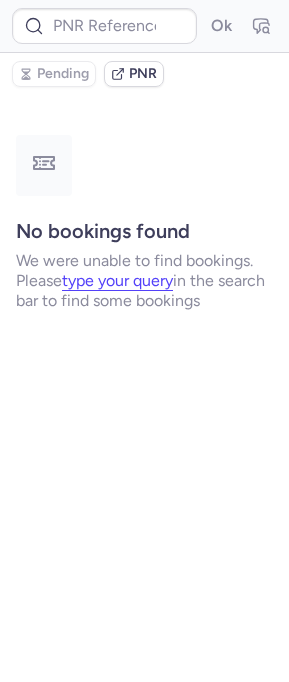 type on "CP6MGB" 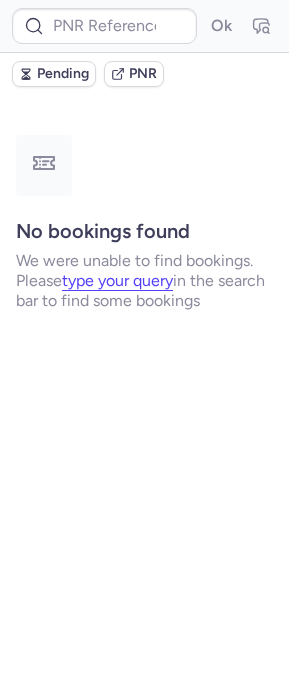 type on "CPLAFQ" 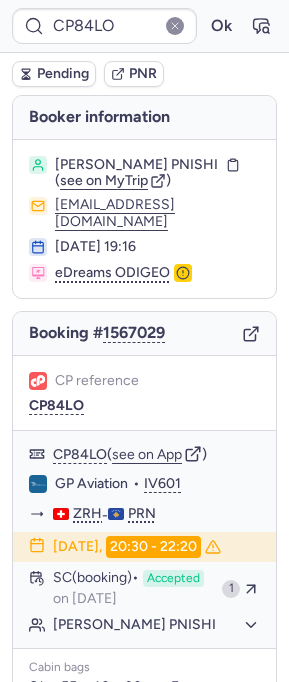 type on "CPLAFQ" 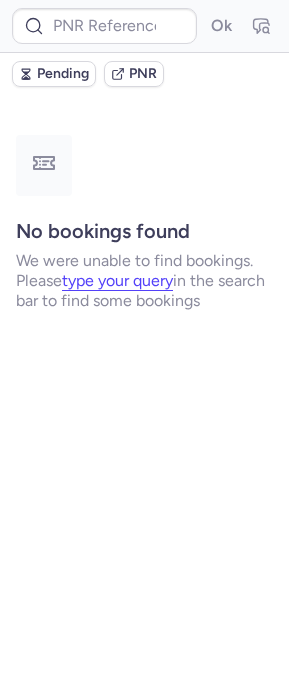type on "CPONGF" 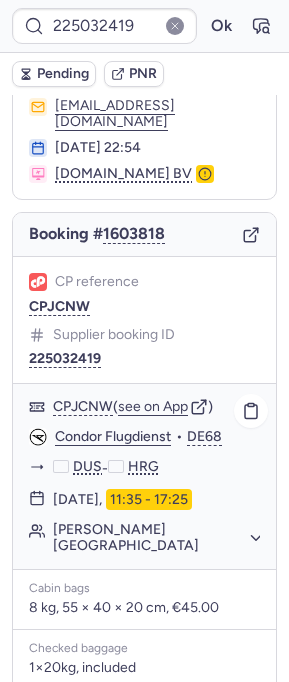 scroll, scrollTop: 474, scrollLeft: 0, axis: vertical 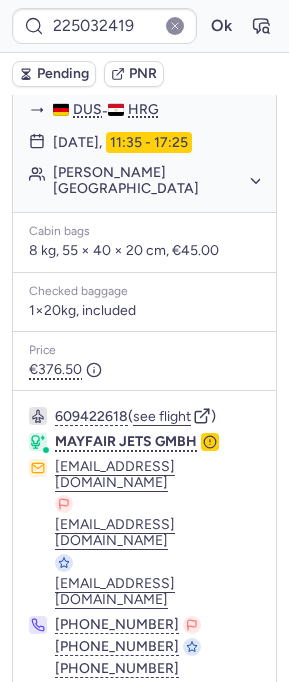 click on "Specific conditions" at bounding box center [144, 723] 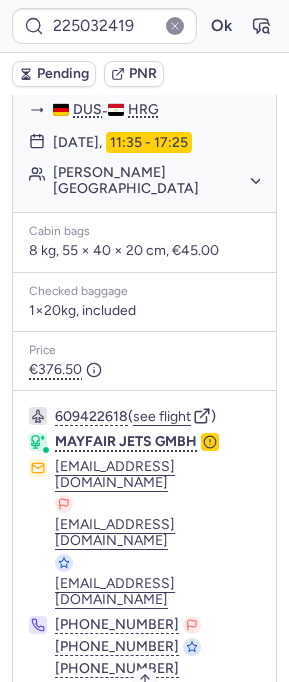 click on "Specific conditions" at bounding box center (153, 723) 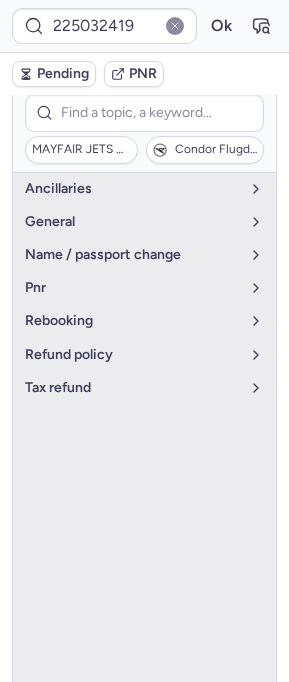 scroll, scrollTop: 221, scrollLeft: 0, axis: vertical 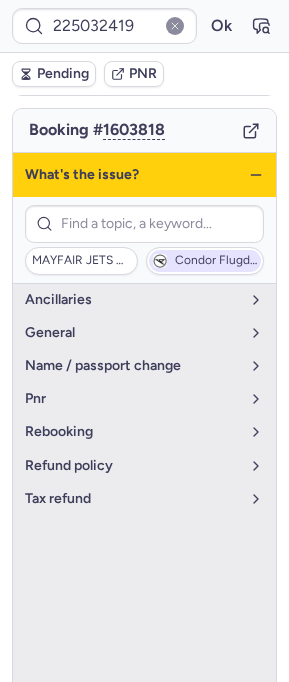 click on "Condor Flugdienst" at bounding box center [216, 261] 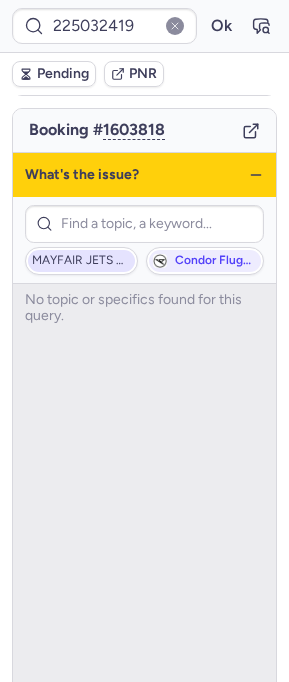 click on "MAYFAIR JETS GMBH" at bounding box center (81, 261) 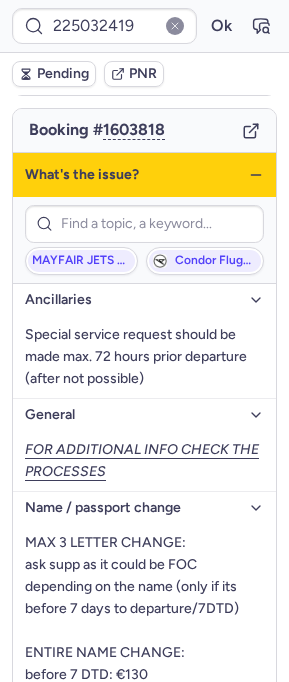 click on "Ancillaries" at bounding box center [144, 300] 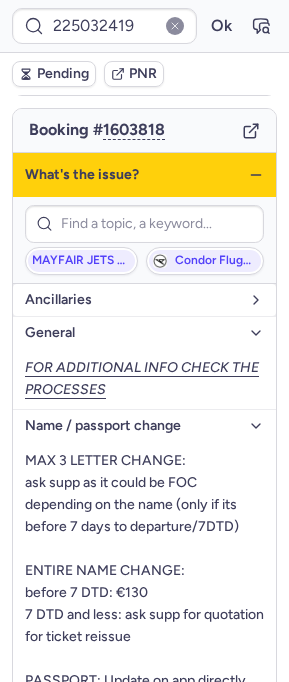 click on "Ancillaries" at bounding box center [144, 300] 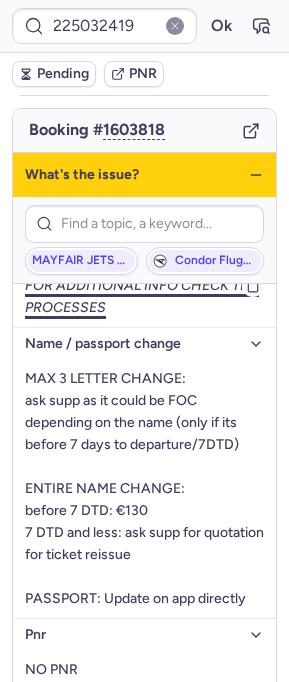 scroll, scrollTop: 0, scrollLeft: 0, axis: both 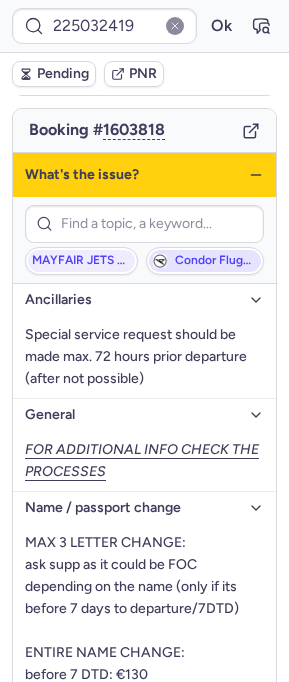click on "Condor Flugdienst" at bounding box center [205, 261] 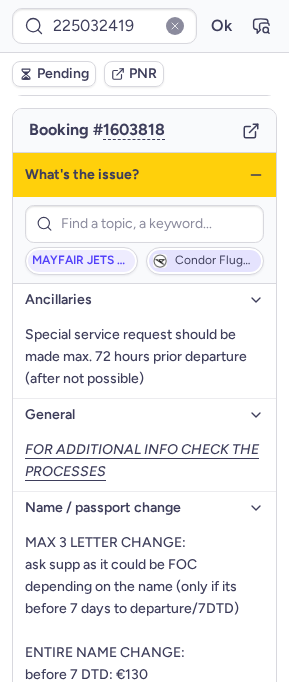 click on "Condor Flugdienst" at bounding box center [216, 261] 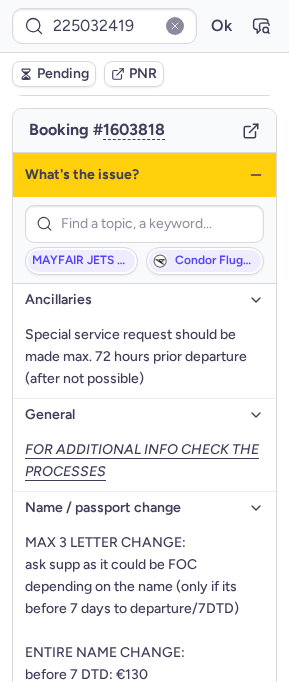 click on "Ancillaries" at bounding box center (144, 300) 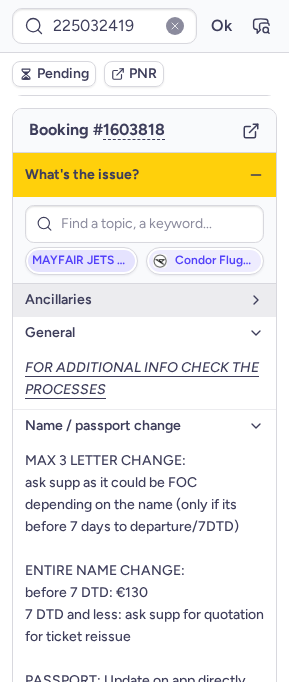 click on "MAYFAIR JETS GMBH  Condor Flugdienst" at bounding box center (144, 261) 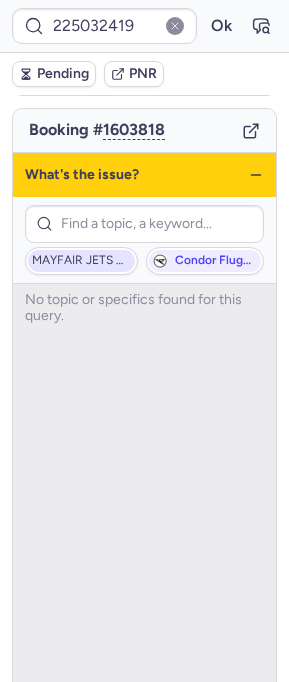 click on "MAYFAIR JETS GMBH" at bounding box center [81, 261] 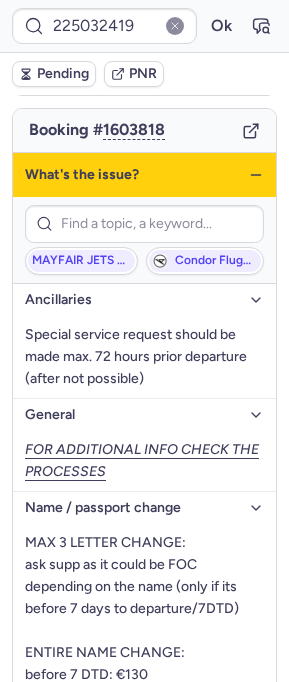 click on "What's the issue?" at bounding box center [144, 175] 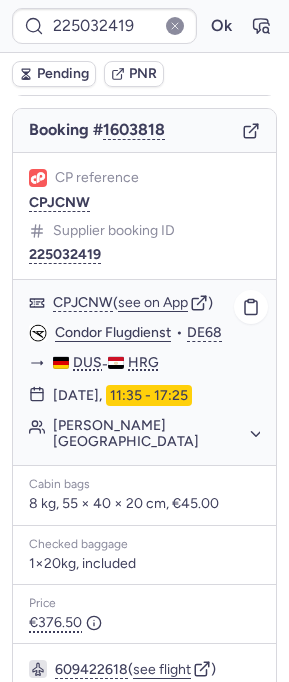 scroll, scrollTop: 474, scrollLeft: 0, axis: vertical 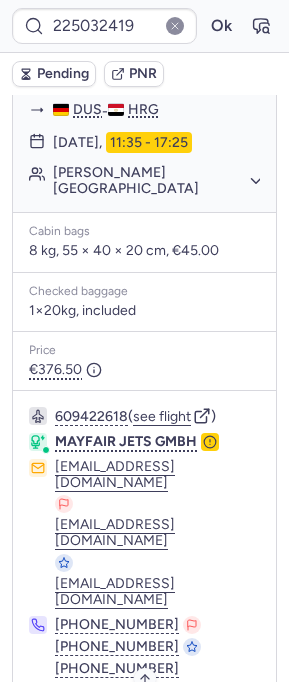 click on "Specific conditions" at bounding box center [153, 723] 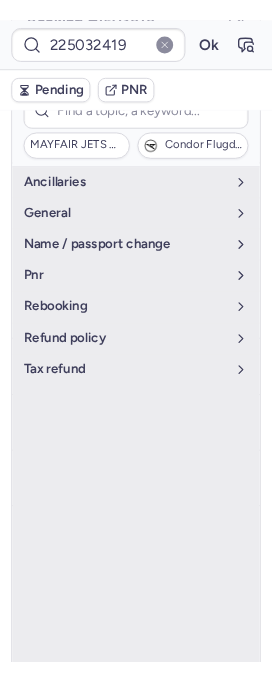 scroll, scrollTop: 0, scrollLeft: 0, axis: both 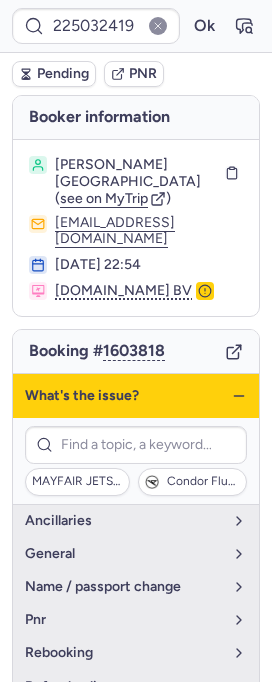 click 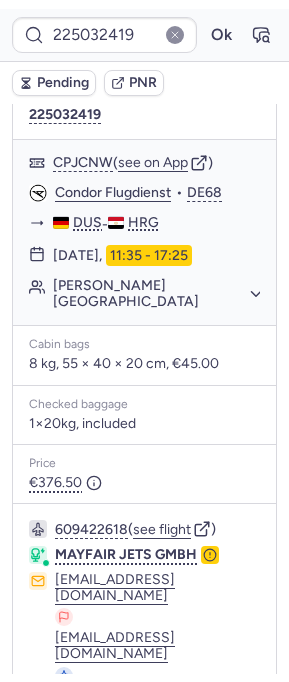 scroll, scrollTop: 474, scrollLeft: 0, axis: vertical 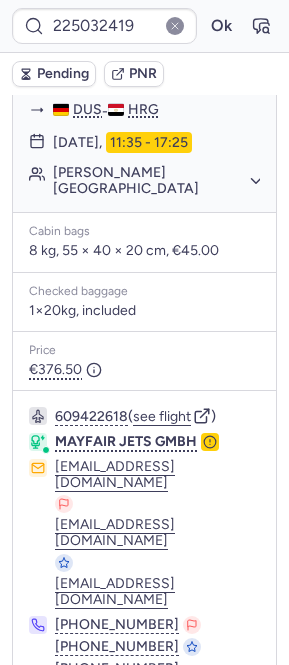 click 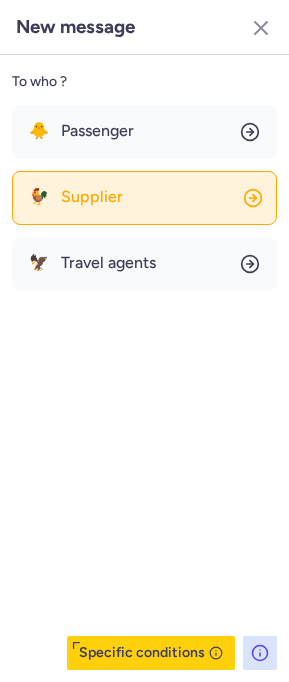 click on "🐓 Supplier" 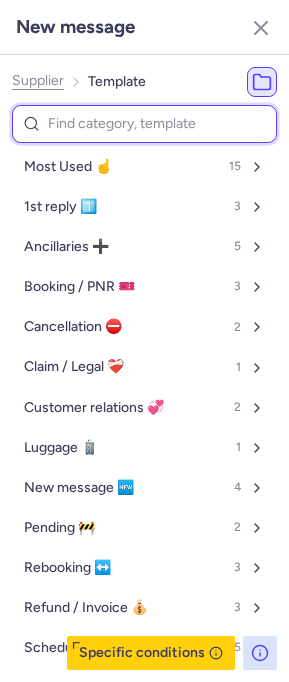 click at bounding box center (144, 124) 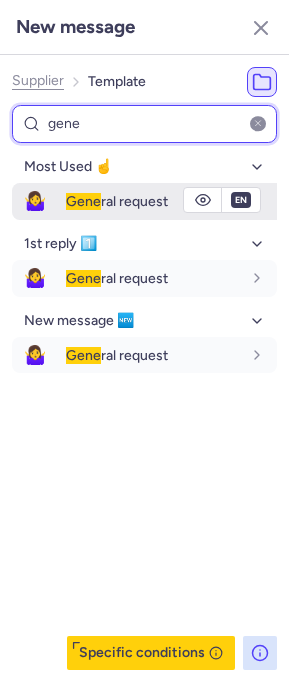 type on "gene" 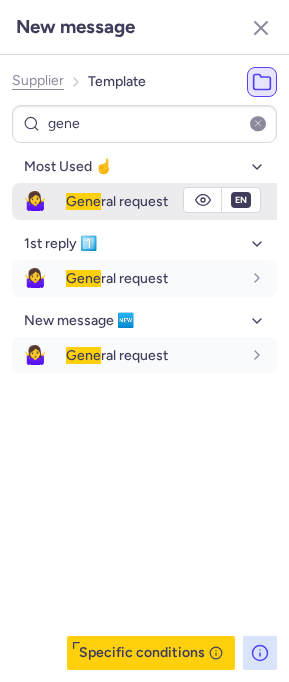 click on "Gene ral request" at bounding box center [117, 201] 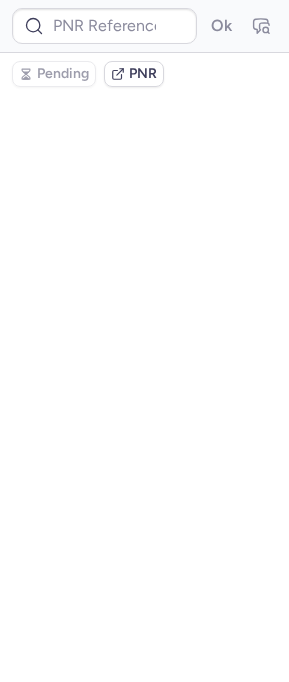 scroll, scrollTop: 0, scrollLeft: 0, axis: both 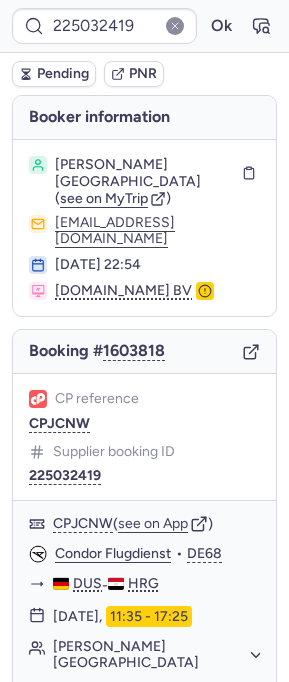 type on "CPLAFQ" 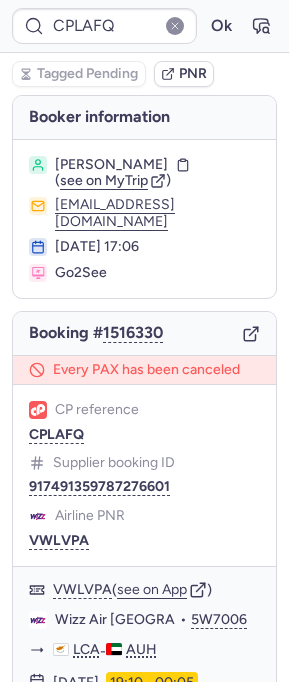 type on "CPONGF" 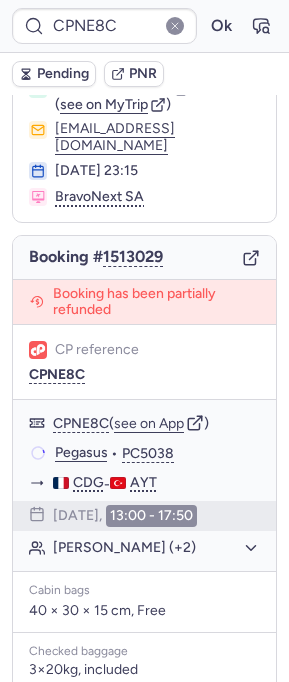 scroll, scrollTop: 341, scrollLeft: 0, axis: vertical 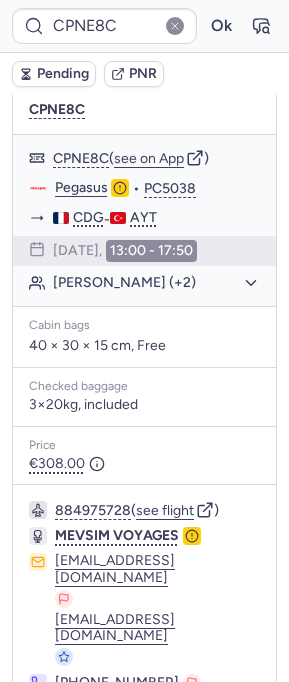 type on "CPEPMN" 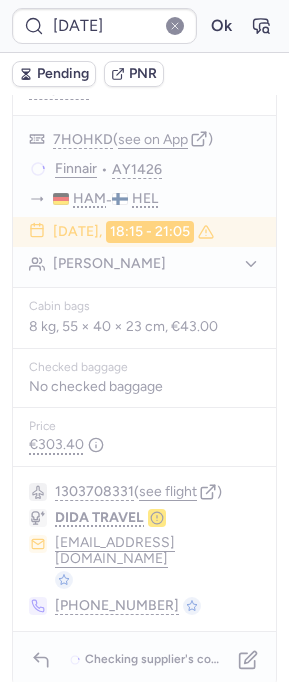 scroll, scrollTop: 0, scrollLeft: 0, axis: both 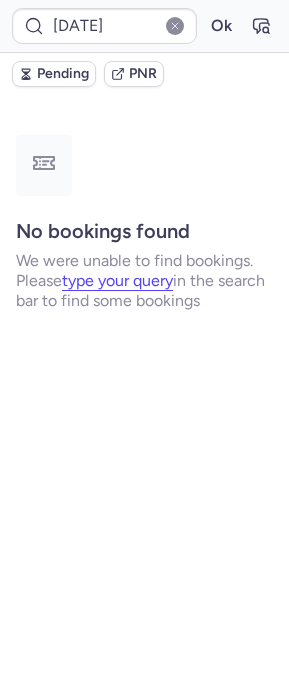 type on "CPVQPN" 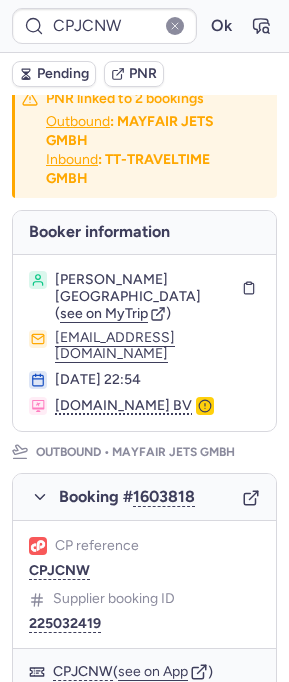 scroll, scrollTop: 40, scrollLeft: 0, axis: vertical 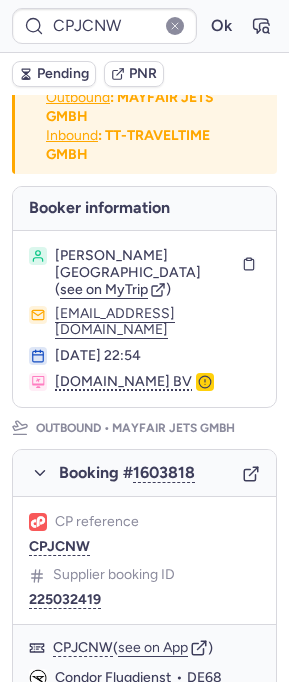 click on "CP reference CPJCNW Supplier booking ID 225032419" at bounding box center [144, 560] 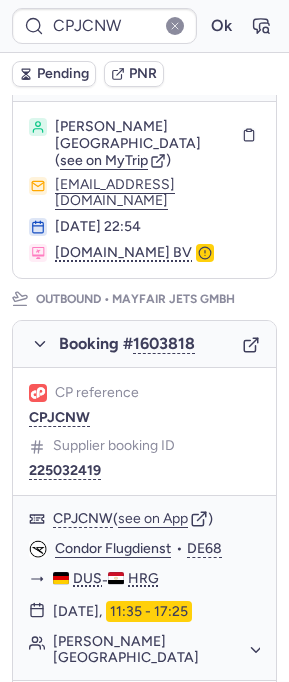 scroll, scrollTop: 574, scrollLeft: 0, axis: vertical 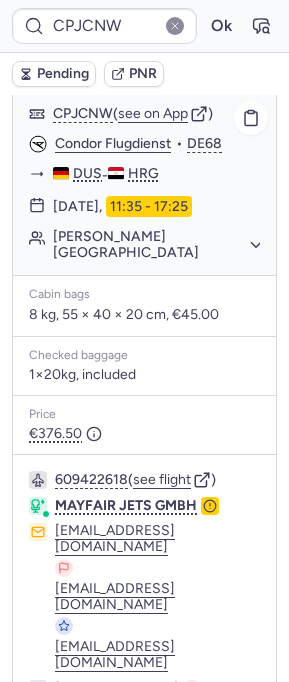 click on "[PERSON_NAME] [GEOGRAPHIC_DATA]" 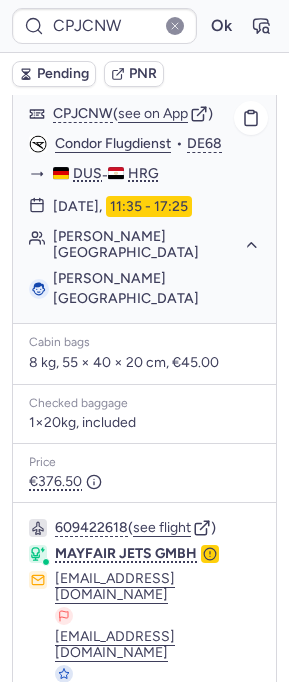 click on "[PERSON_NAME] [GEOGRAPHIC_DATA]" at bounding box center (126, 288) 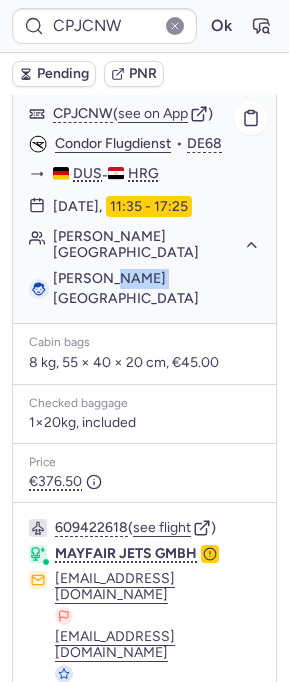 click on "[PERSON_NAME] [GEOGRAPHIC_DATA]" at bounding box center (126, 288) 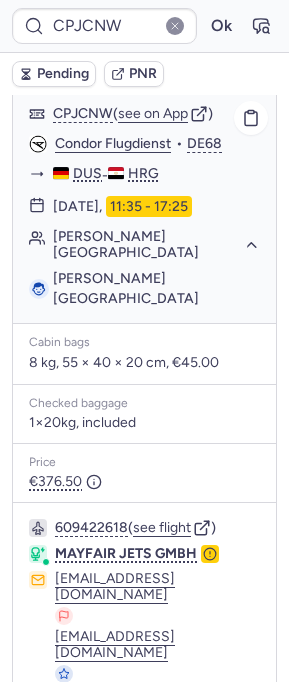 click on "[PERSON_NAME] [GEOGRAPHIC_DATA]" at bounding box center [126, 288] 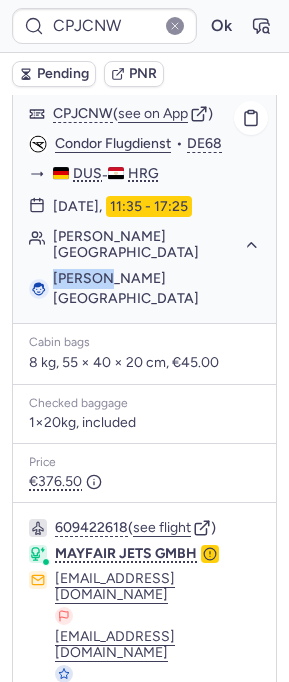 click on "[PERSON_NAME] [GEOGRAPHIC_DATA]" at bounding box center [126, 288] 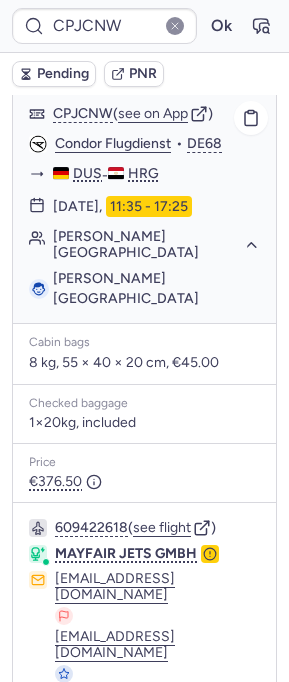 click on "[PERSON_NAME] [GEOGRAPHIC_DATA]" at bounding box center [126, 288] 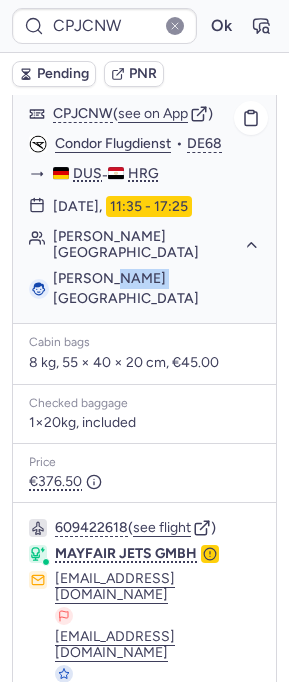 click on "[PERSON_NAME] [GEOGRAPHIC_DATA]" at bounding box center [126, 288] 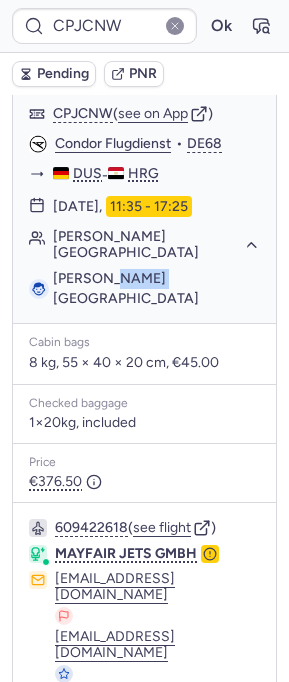 copy on "ARNHEM" 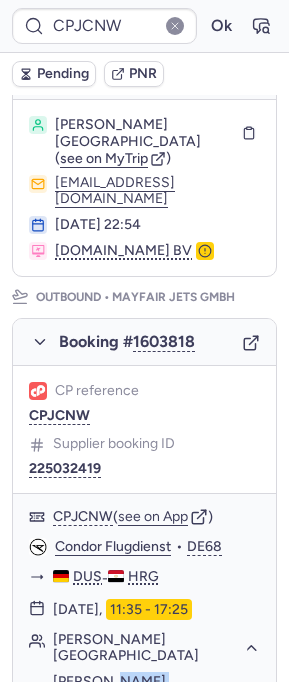 scroll, scrollTop: 0, scrollLeft: 0, axis: both 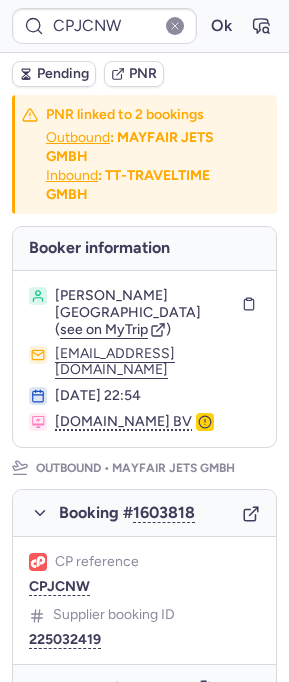 click on "Zachary ARNHEM  ( see on MyTrip  )  d-252440607@inchecken.com 22 Jul 2025, 22:54 Prijsvrij.nl BV" at bounding box center (144, 359) 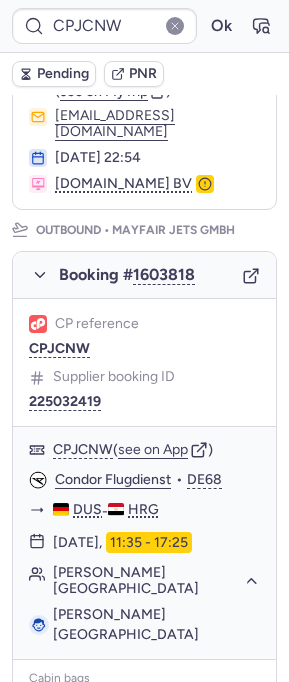 scroll, scrollTop: 1300, scrollLeft: 0, axis: vertical 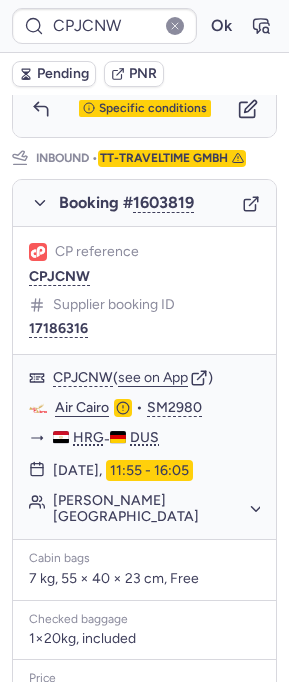 type on "CPVQPN" 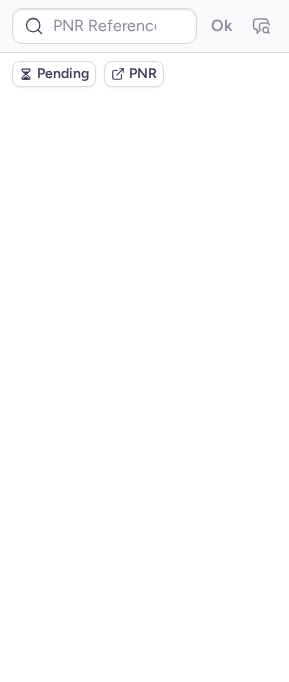 scroll, scrollTop: 0, scrollLeft: 0, axis: both 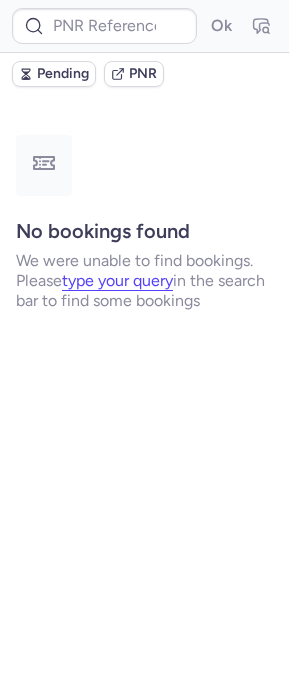 type on "CPJCNW" 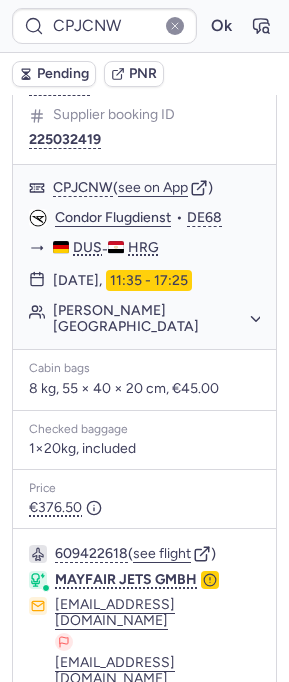 scroll, scrollTop: 498, scrollLeft: 0, axis: vertical 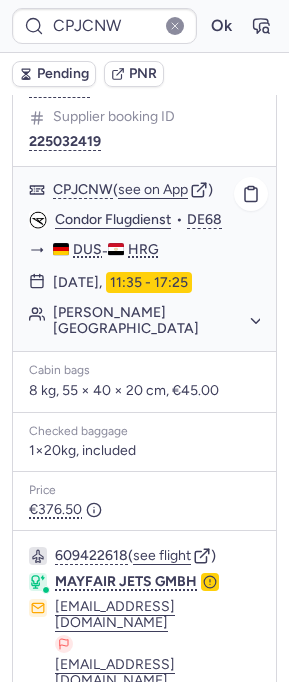 click on "02 Aug 2025,  11:35 - 17:25" at bounding box center [122, 283] 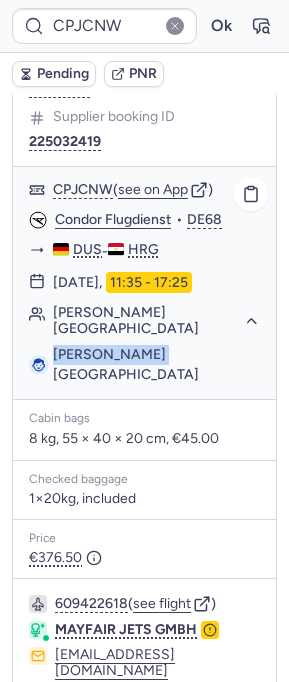 drag, startPoint x: 203, startPoint y: 317, endPoint x: 28, endPoint y: 315, distance: 175.01143 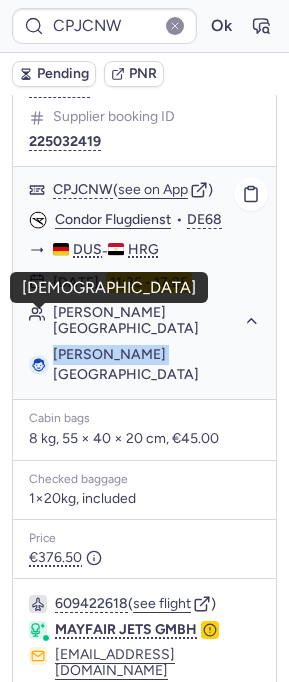 copy on "[PERSON_NAME] [GEOGRAPHIC_DATA]" 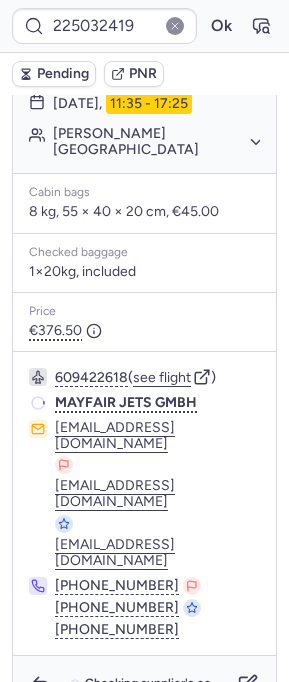 scroll, scrollTop: 473, scrollLeft: 0, axis: vertical 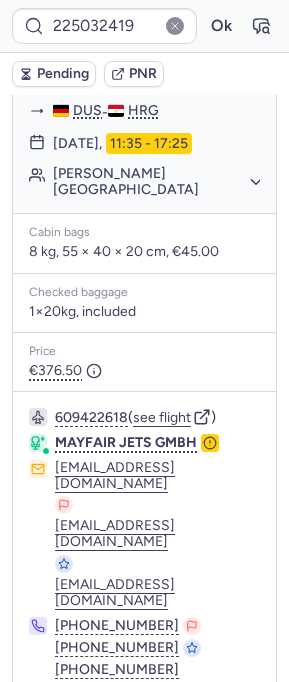 type on "CPONGF" 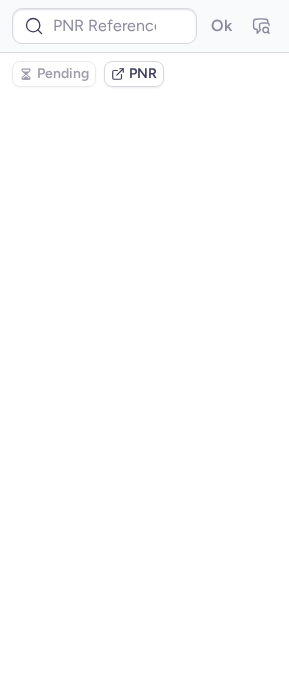 scroll, scrollTop: 0, scrollLeft: 0, axis: both 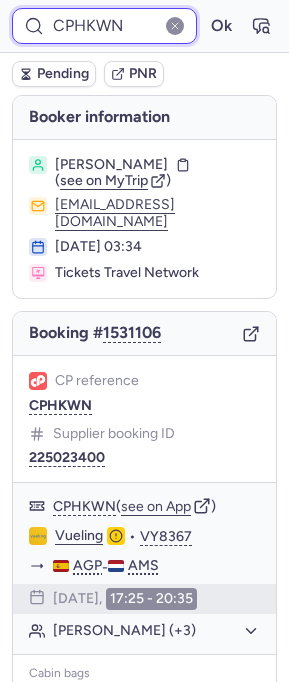 click on "CPHKWN" at bounding box center [104, 26] 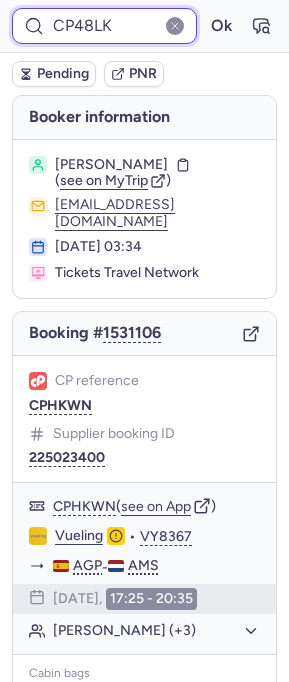 click on "Ok" at bounding box center (221, 26) 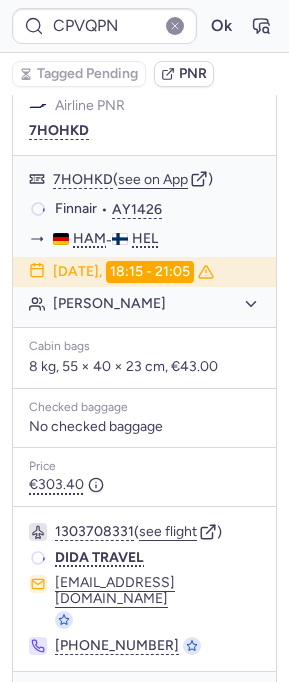 scroll, scrollTop: 381, scrollLeft: 0, axis: vertical 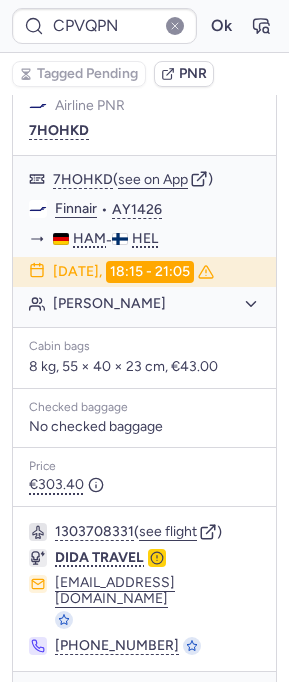 type on "CPLAFQ" 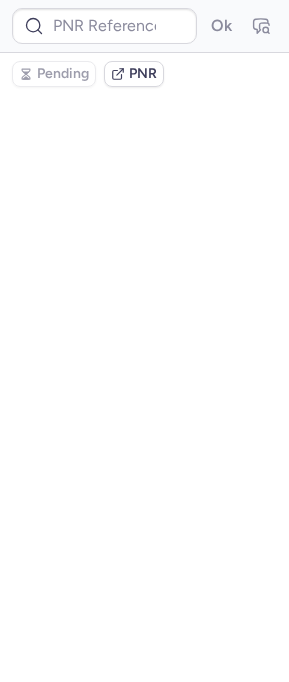 scroll, scrollTop: 0, scrollLeft: 0, axis: both 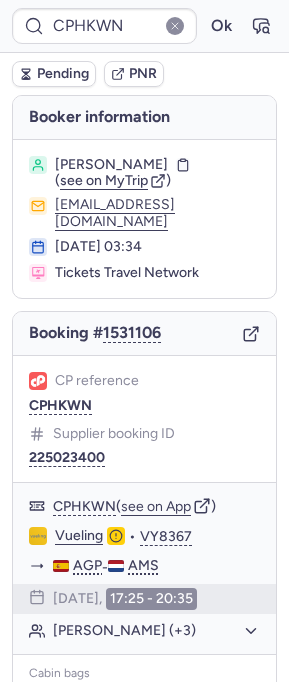 type on "CPLAFQ" 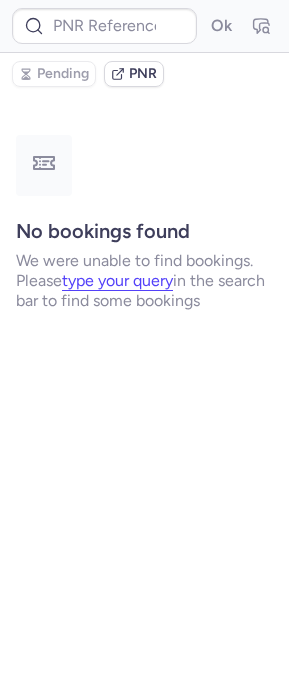 scroll, scrollTop: 0, scrollLeft: 0, axis: both 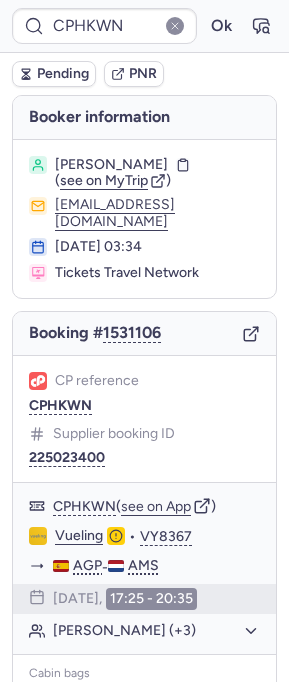 type on "CPLAFQ" 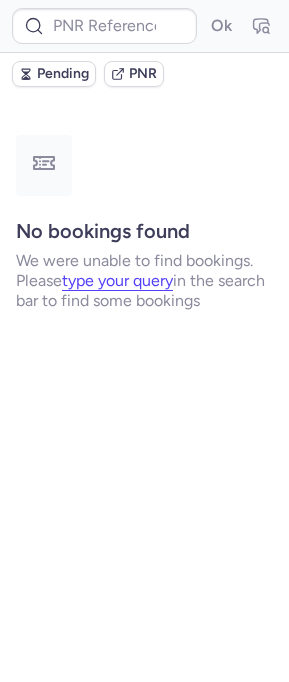 type on "4D2111" 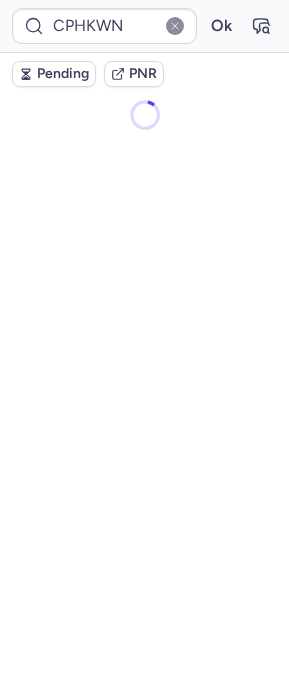 scroll, scrollTop: 0, scrollLeft: 0, axis: both 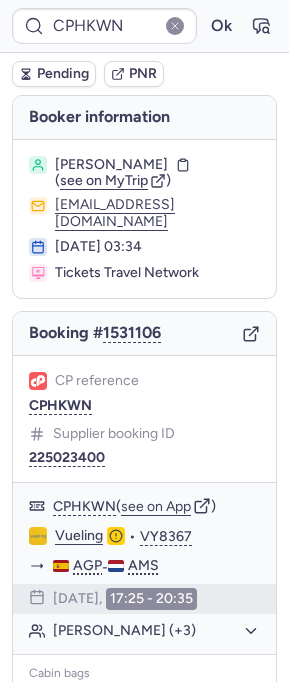 type on "CPLAFQ" 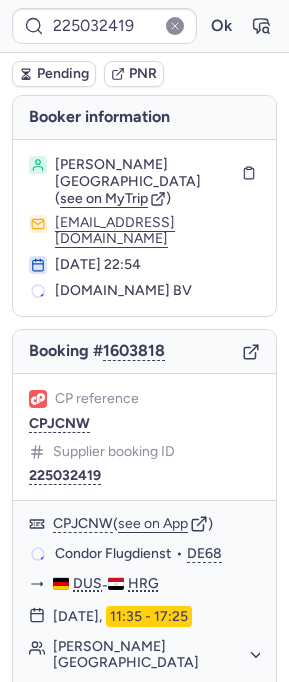 type on "CPJCNW" 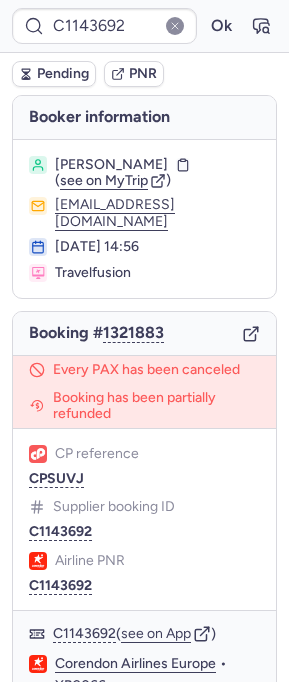 type on "CPDNVW" 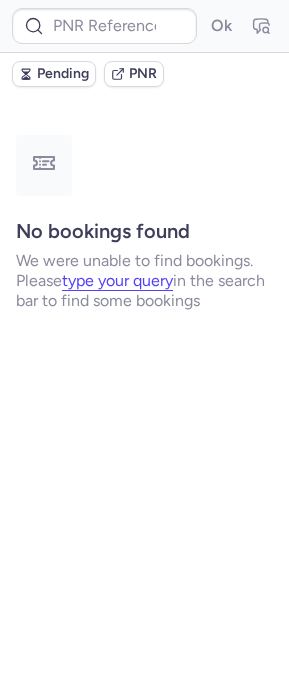 type on "CPDNVW" 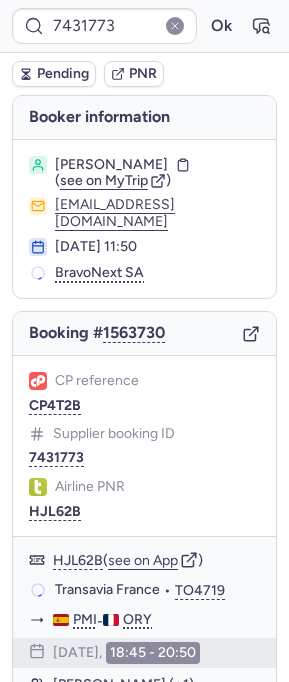 type on "7358634" 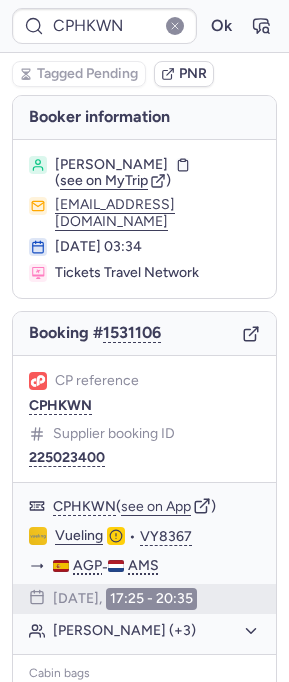 type on "CPXKTD" 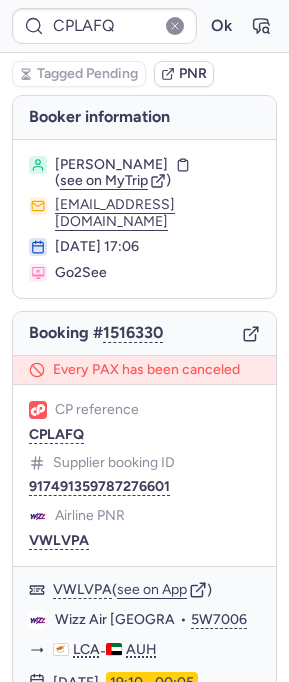 type on "CPHKWN" 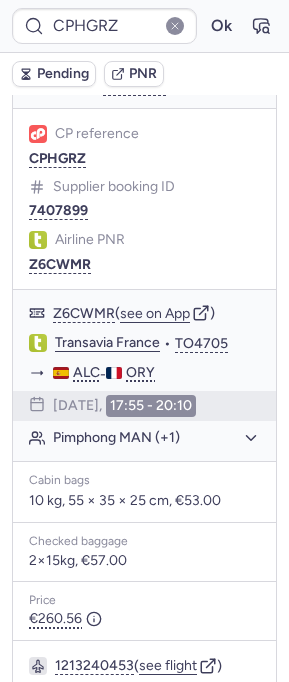 scroll, scrollTop: 0, scrollLeft: 0, axis: both 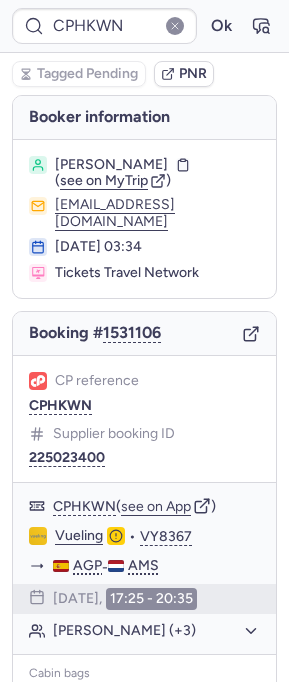 type on "CPLAFQ" 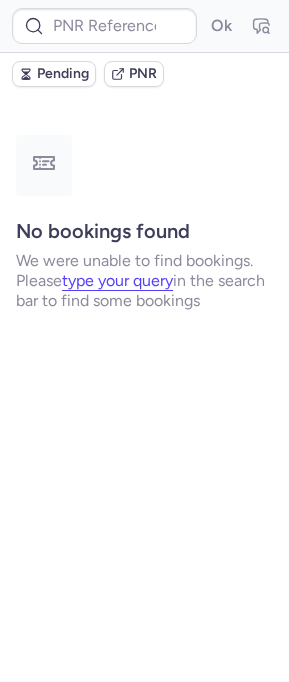 type on "CPLAFQ" 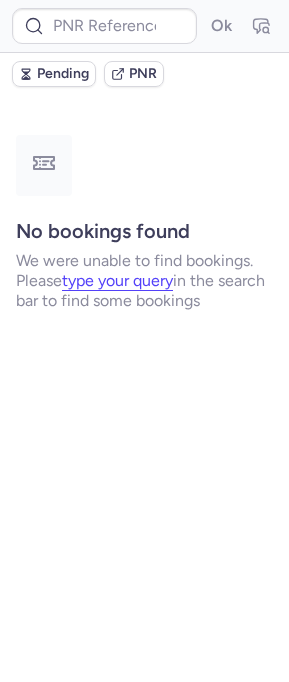 scroll, scrollTop: 0, scrollLeft: 0, axis: both 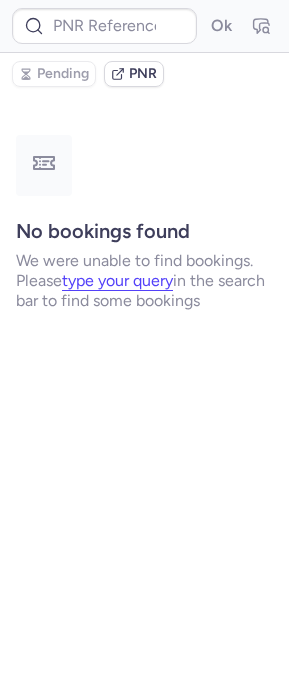 type on "CPGVBO" 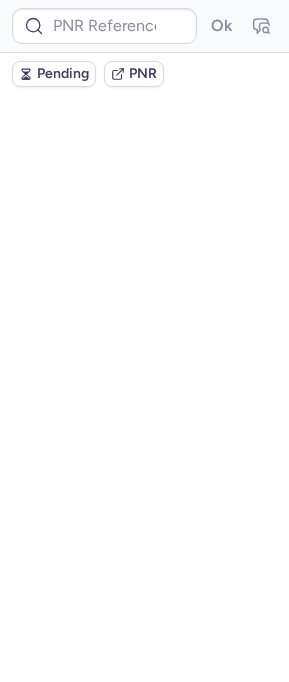 scroll, scrollTop: 0, scrollLeft: 0, axis: both 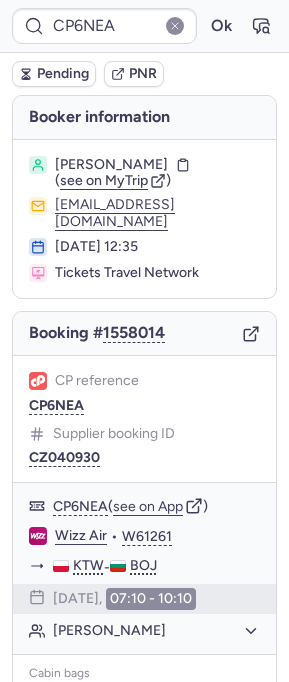 type on "CP34FE" 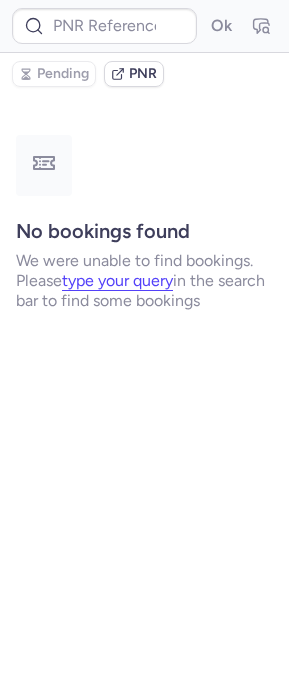 type on "CPGVBO" 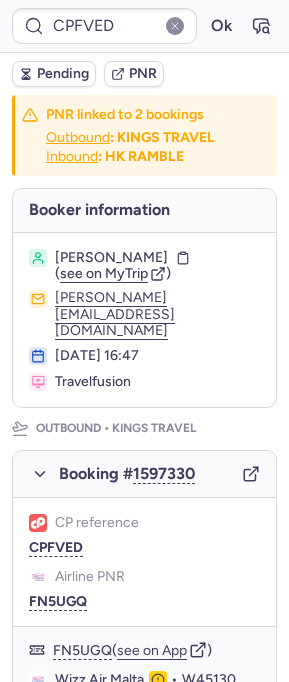 type on "CPVQPN" 